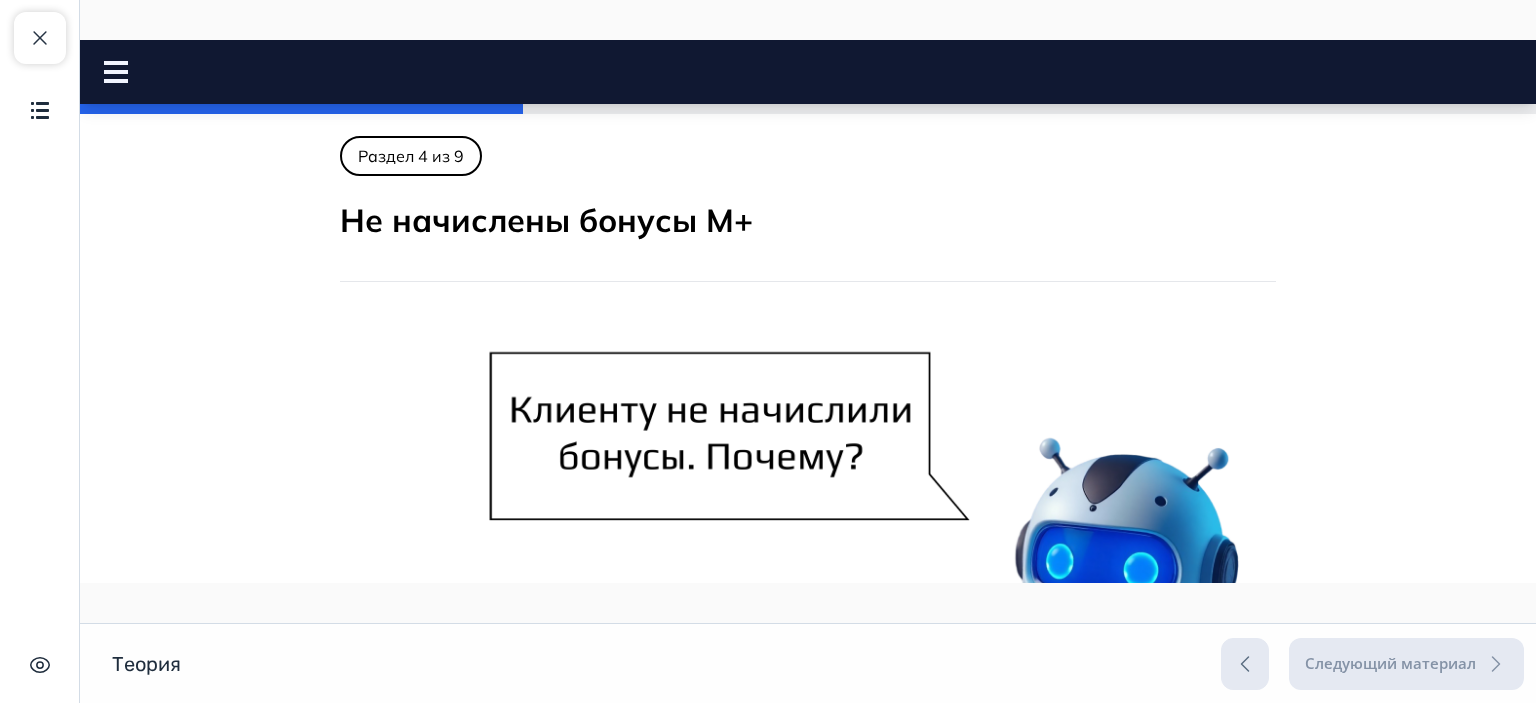 scroll, scrollTop: 0, scrollLeft: 0, axis: both 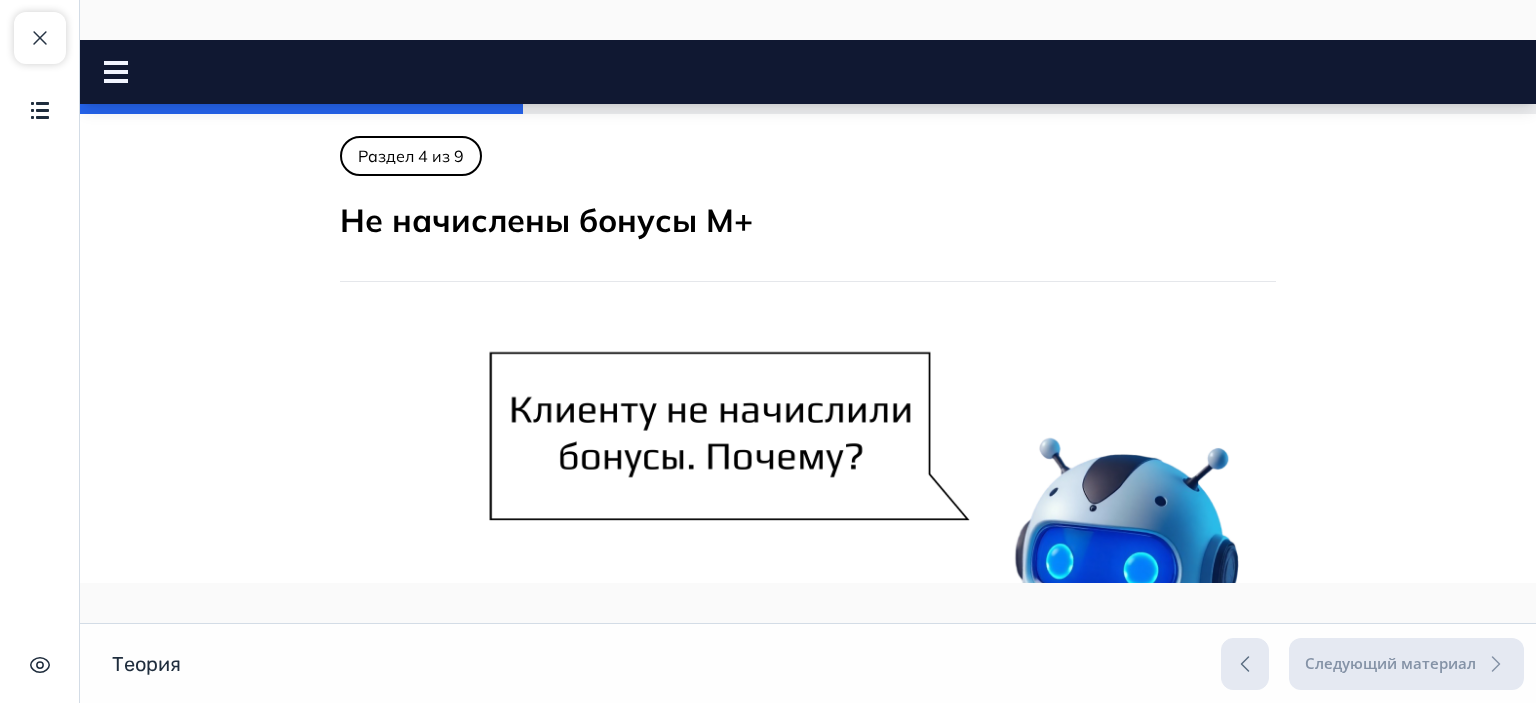 click on "Закрыть курс Содержание Скрыть интерфейс" at bounding box center [40, 351] 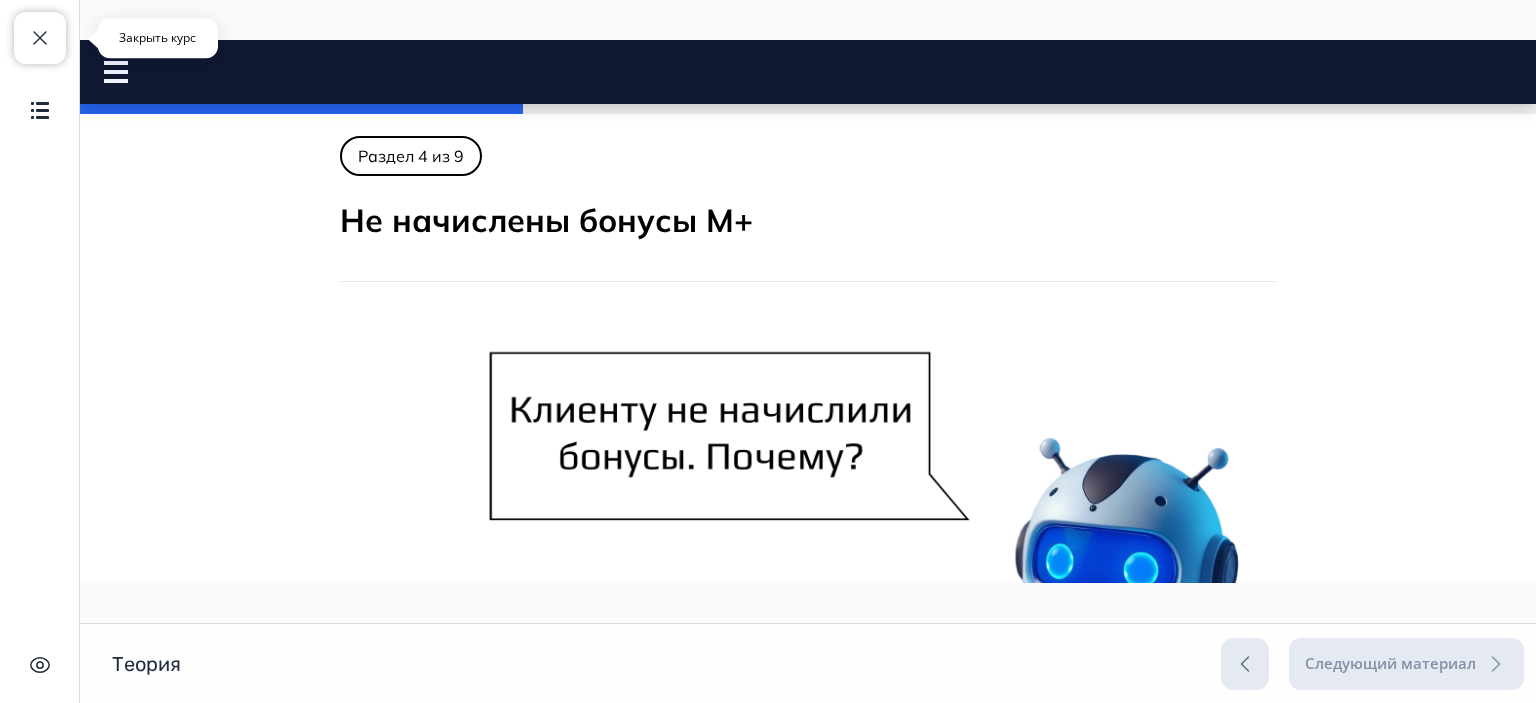 click on "Закрыть курс" at bounding box center (40, 38) 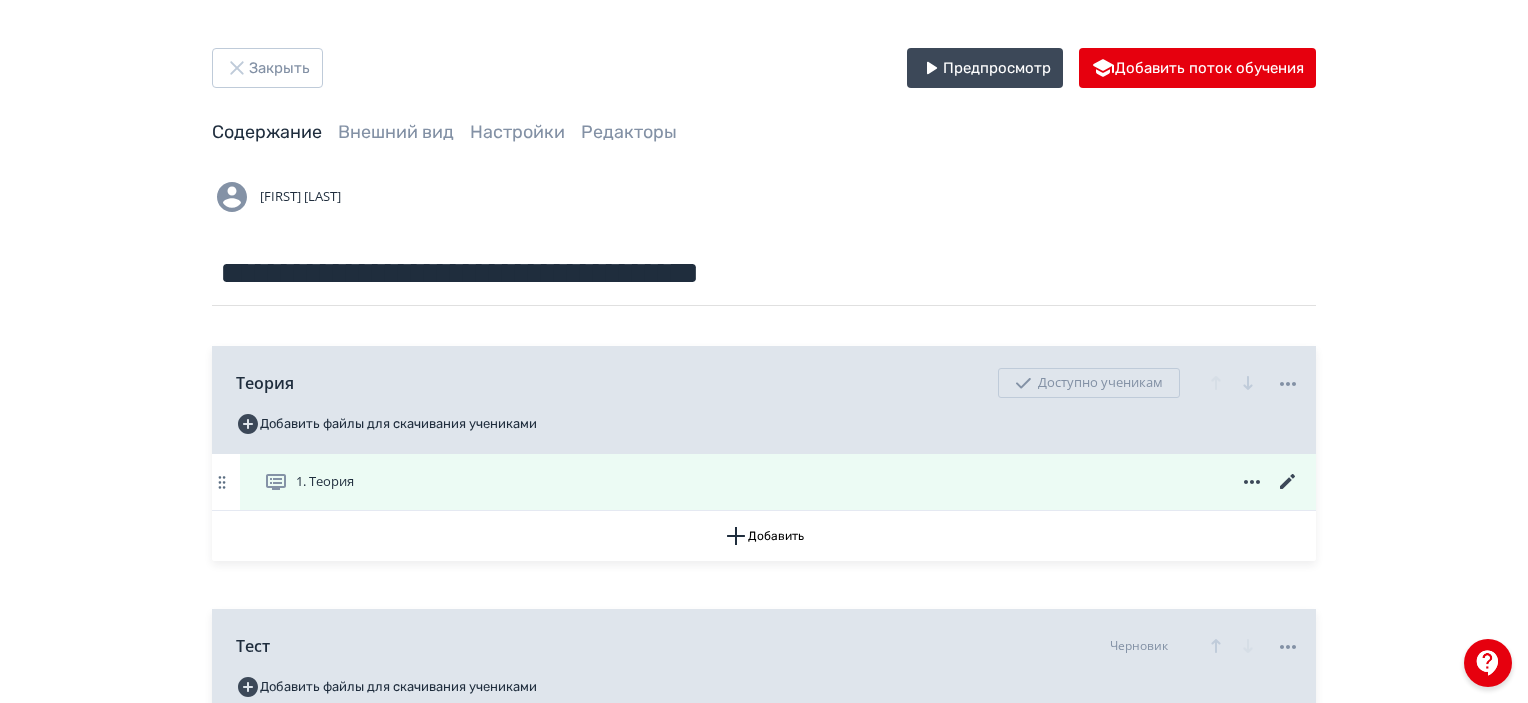click on "1. Теория" at bounding box center [782, 482] 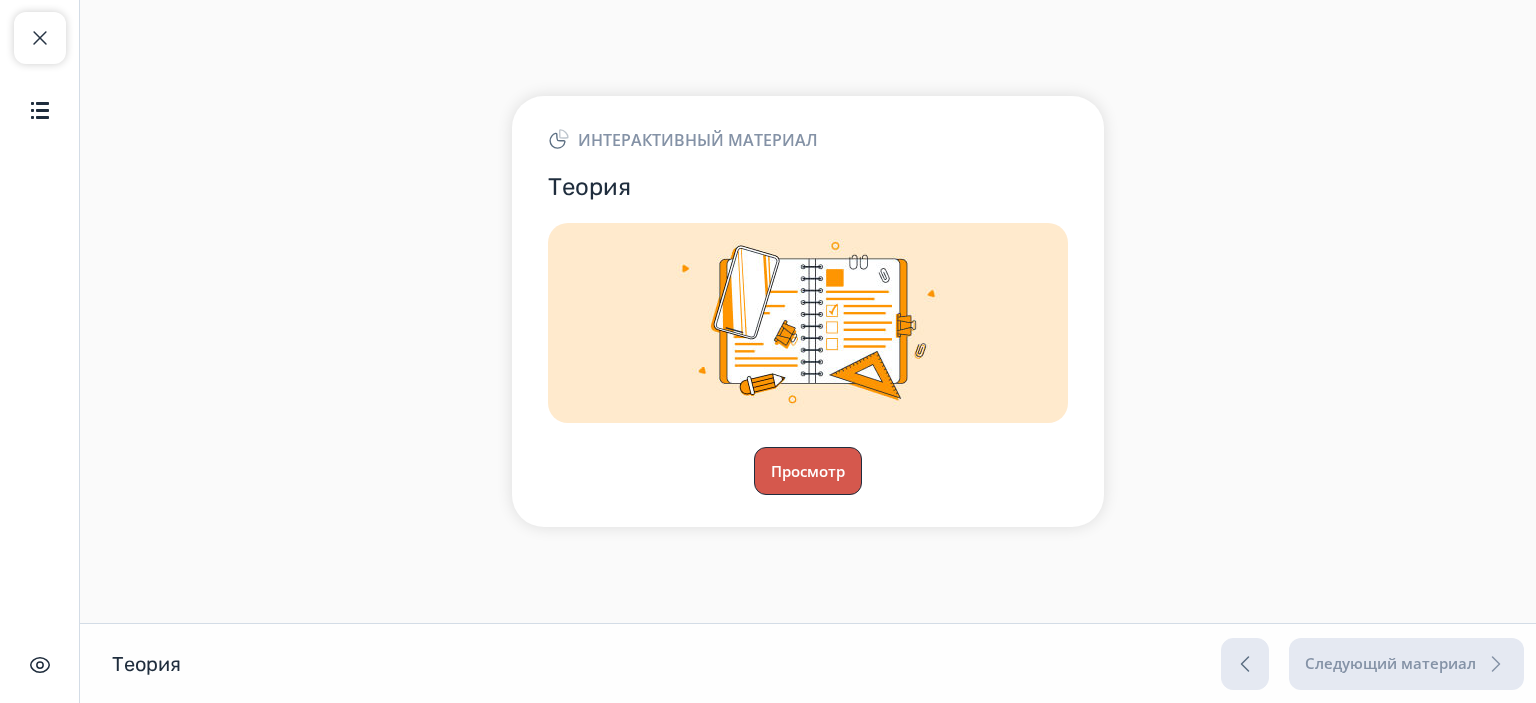 click on "Просмотр" at bounding box center [808, 471] 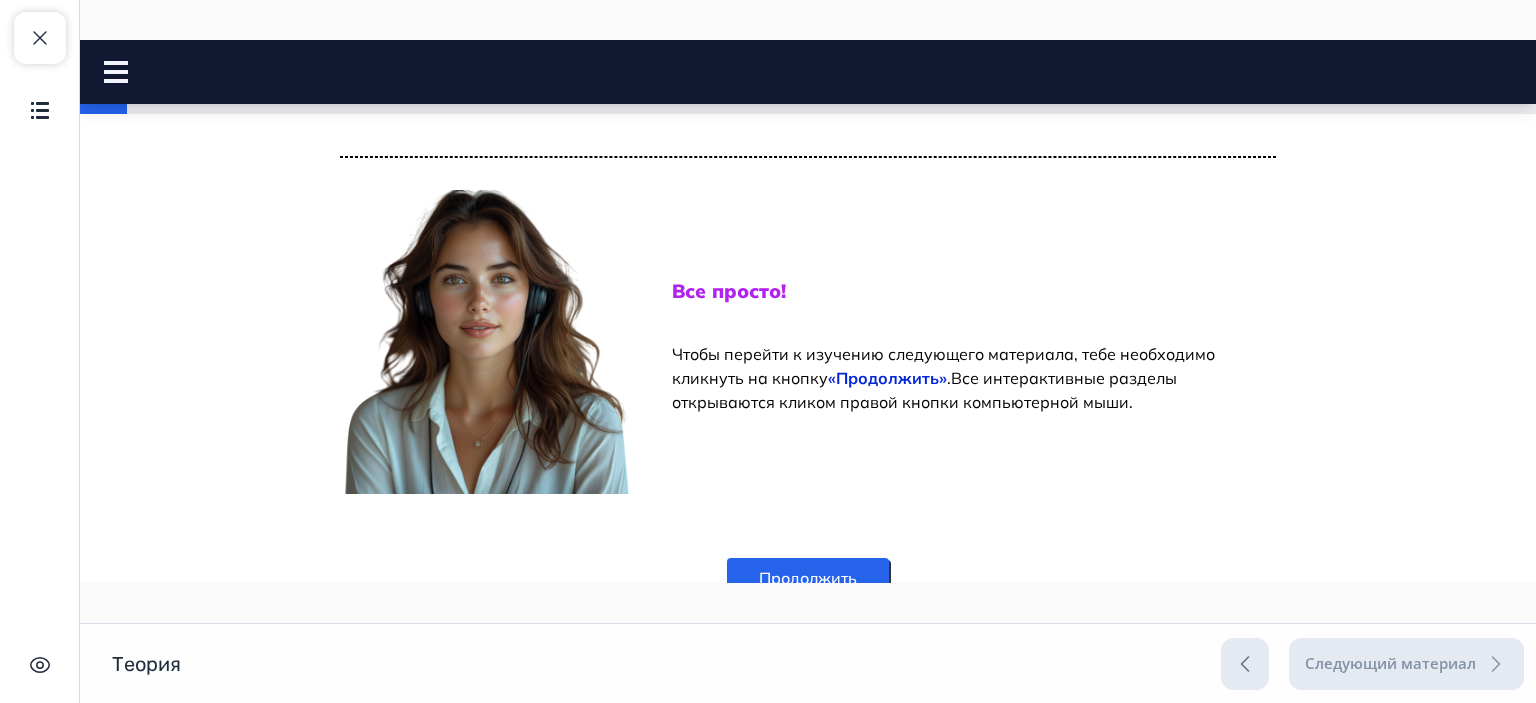 scroll, scrollTop: 900, scrollLeft: 0, axis: vertical 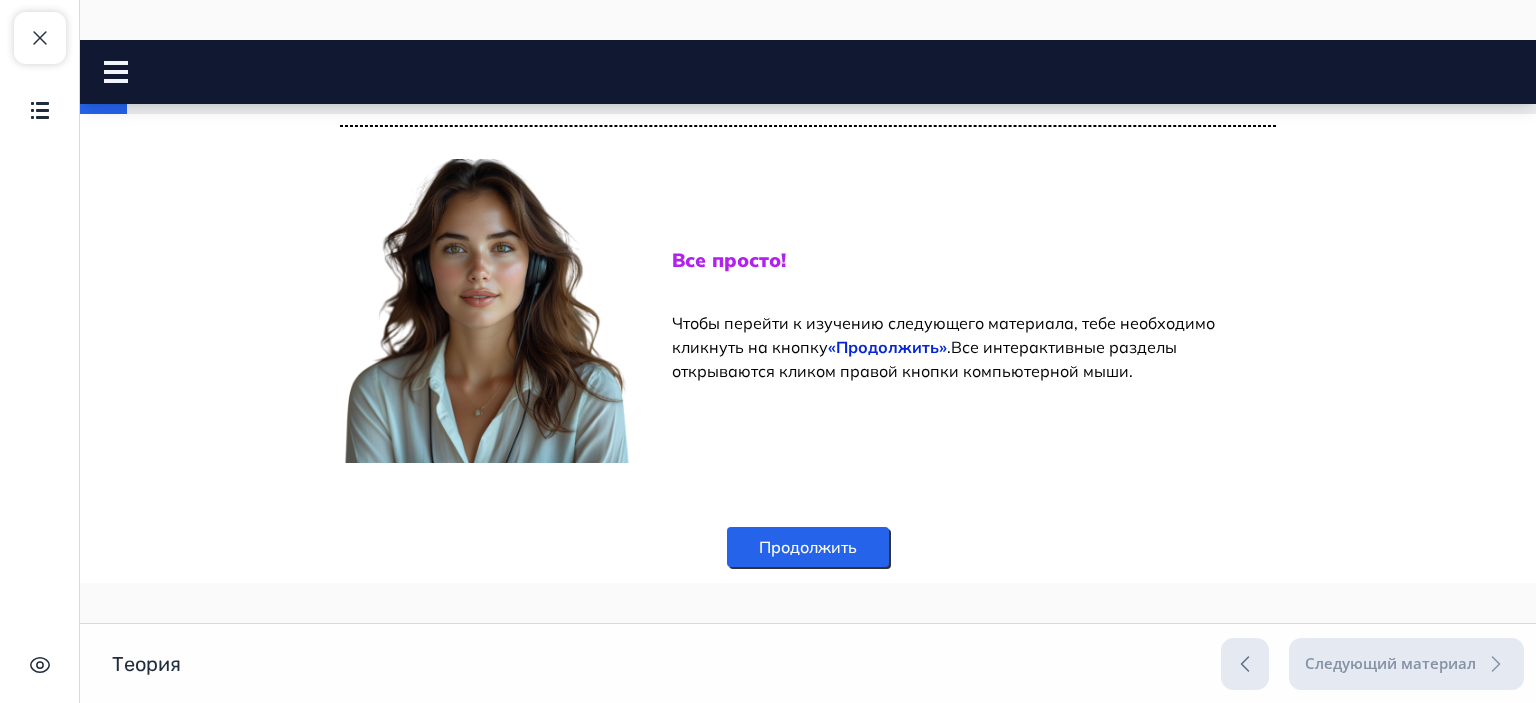 click on "Продолжить" at bounding box center [808, 547] 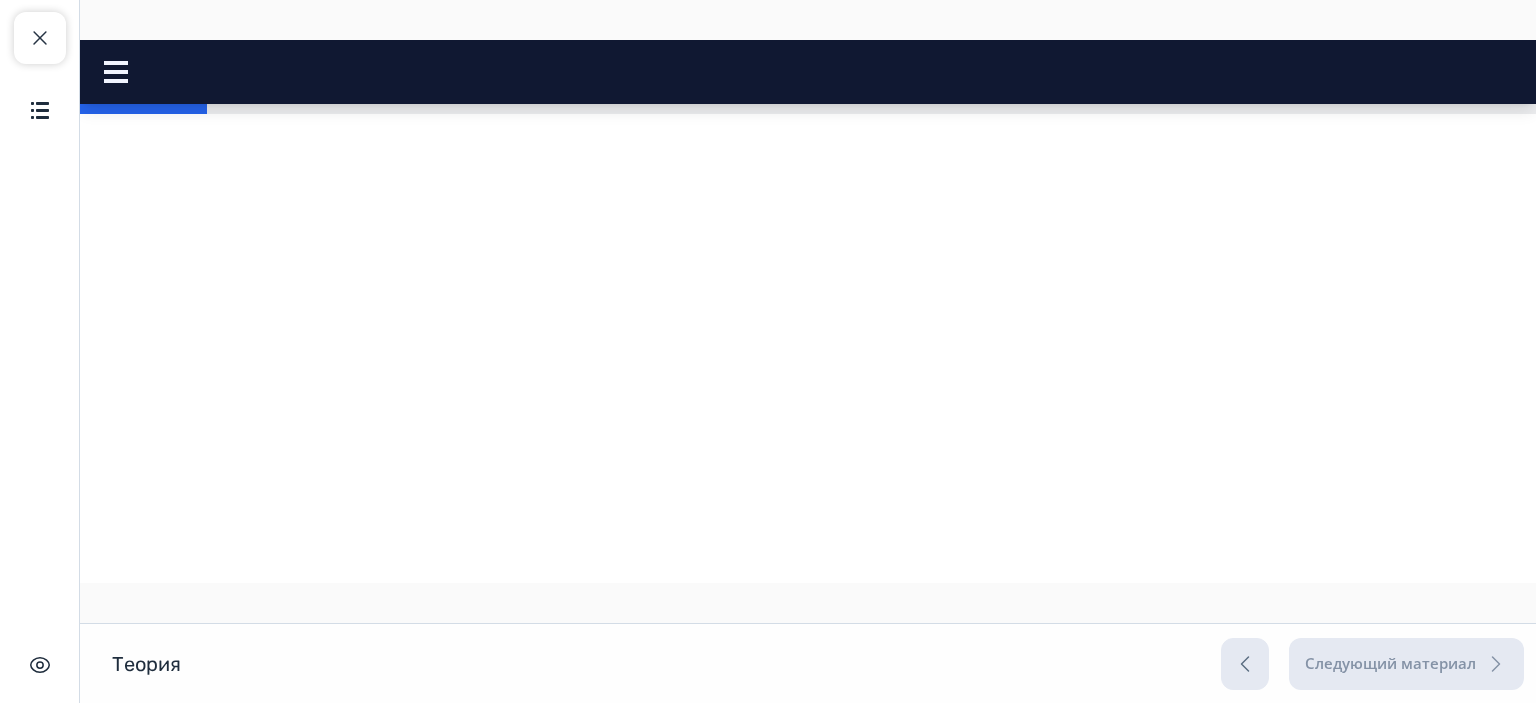 scroll, scrollTop: 1200, scrollLeft: 0, axis: vertical 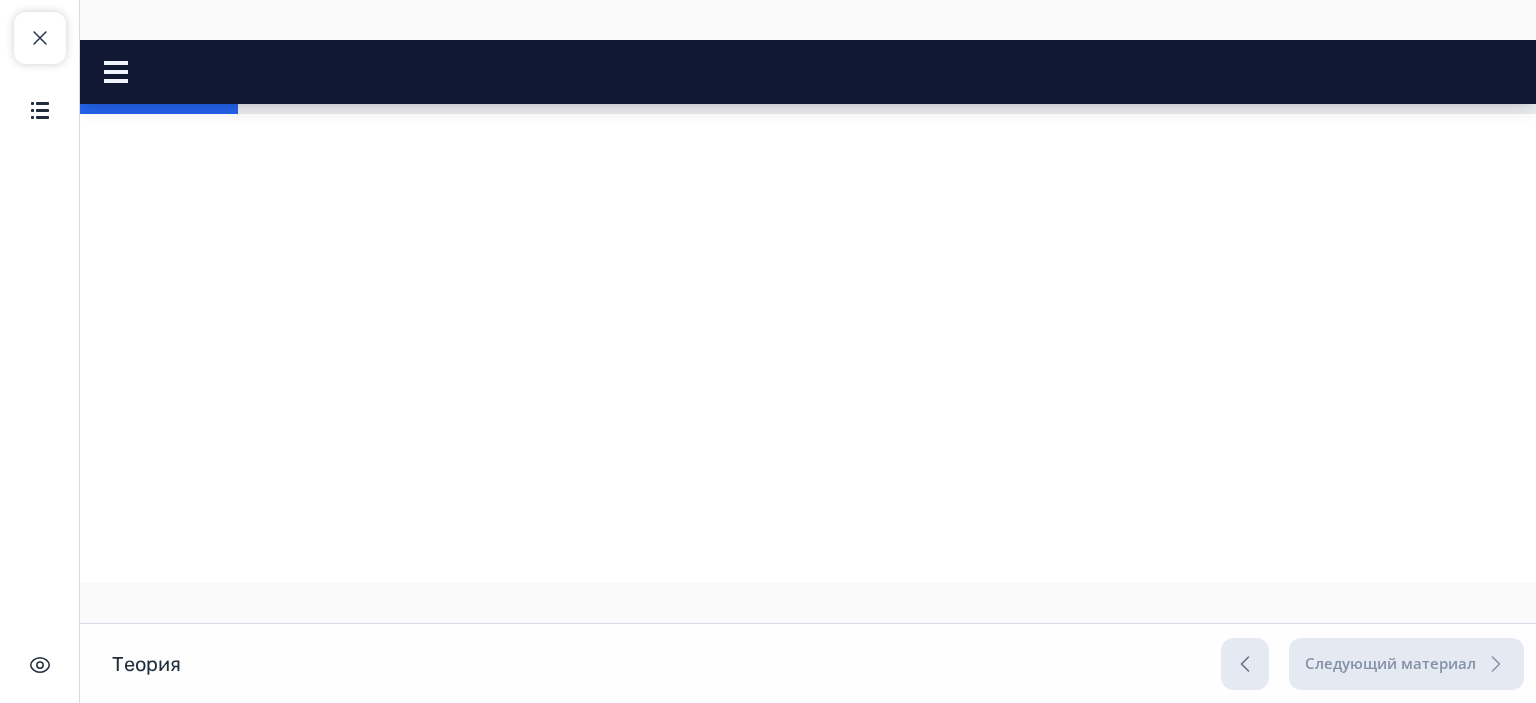 click at bounding box center [520, -153] 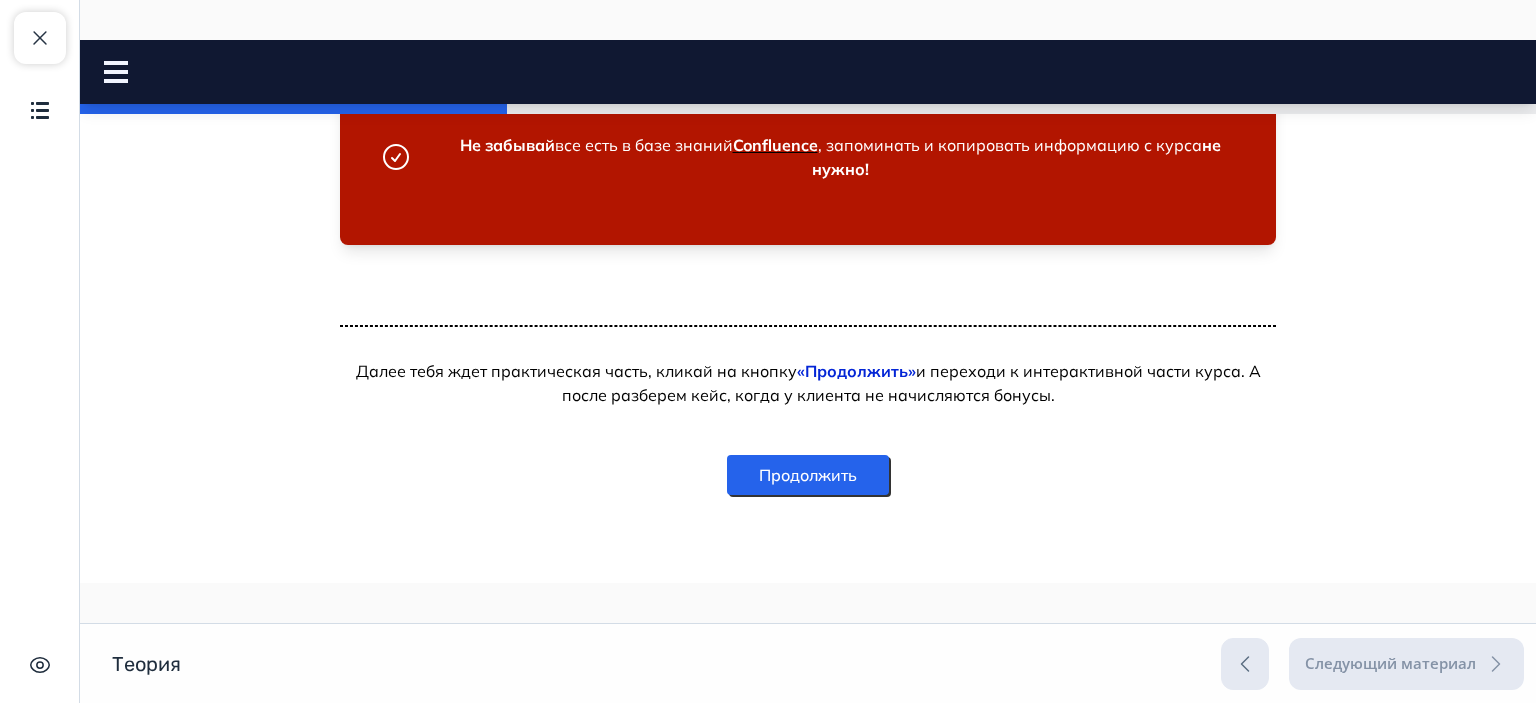 scroll, scrollTop: 4506, scrollLeft: 0, axis: vertical 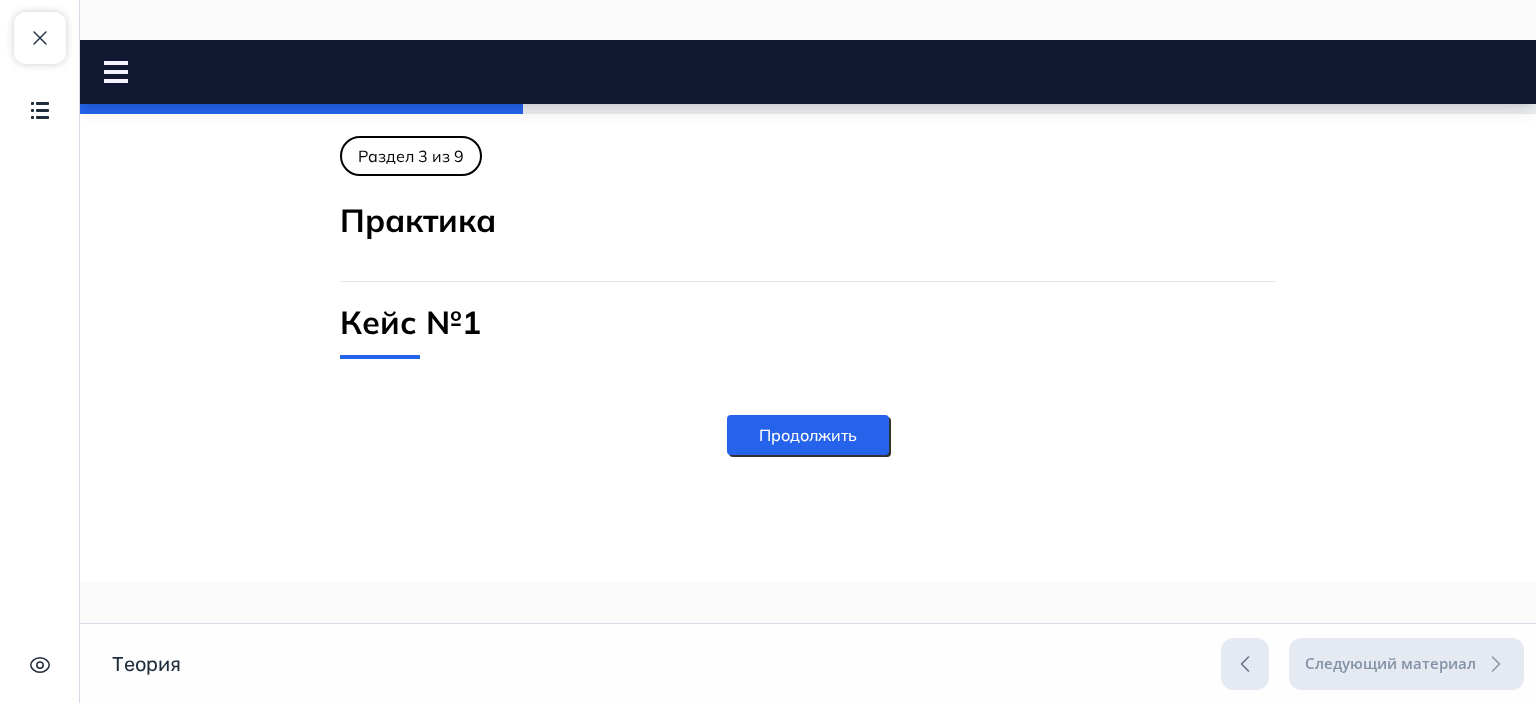 click on "Продолжить" at bounding box center (808, 435) 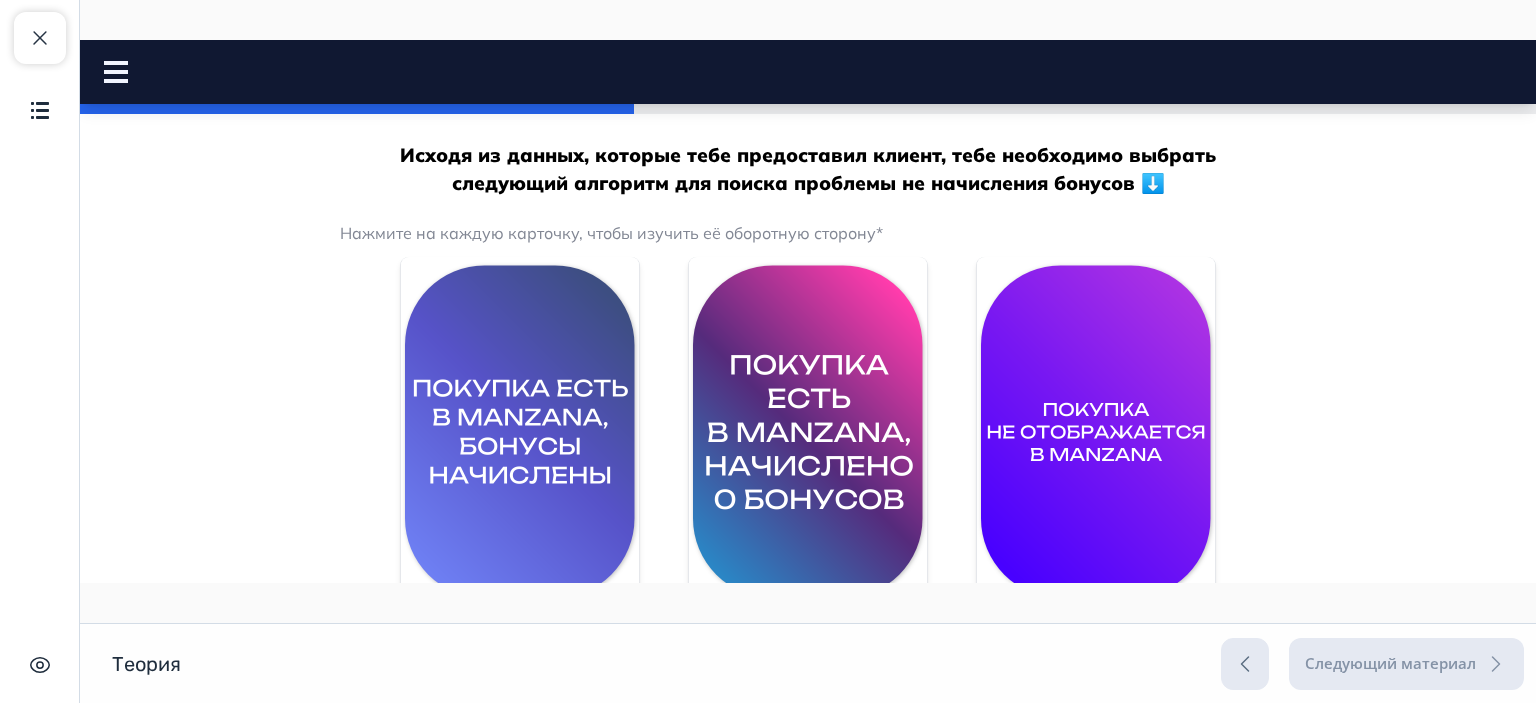 scroll, scrollTop: 1700, scrollLeft: 0, axis: vertical 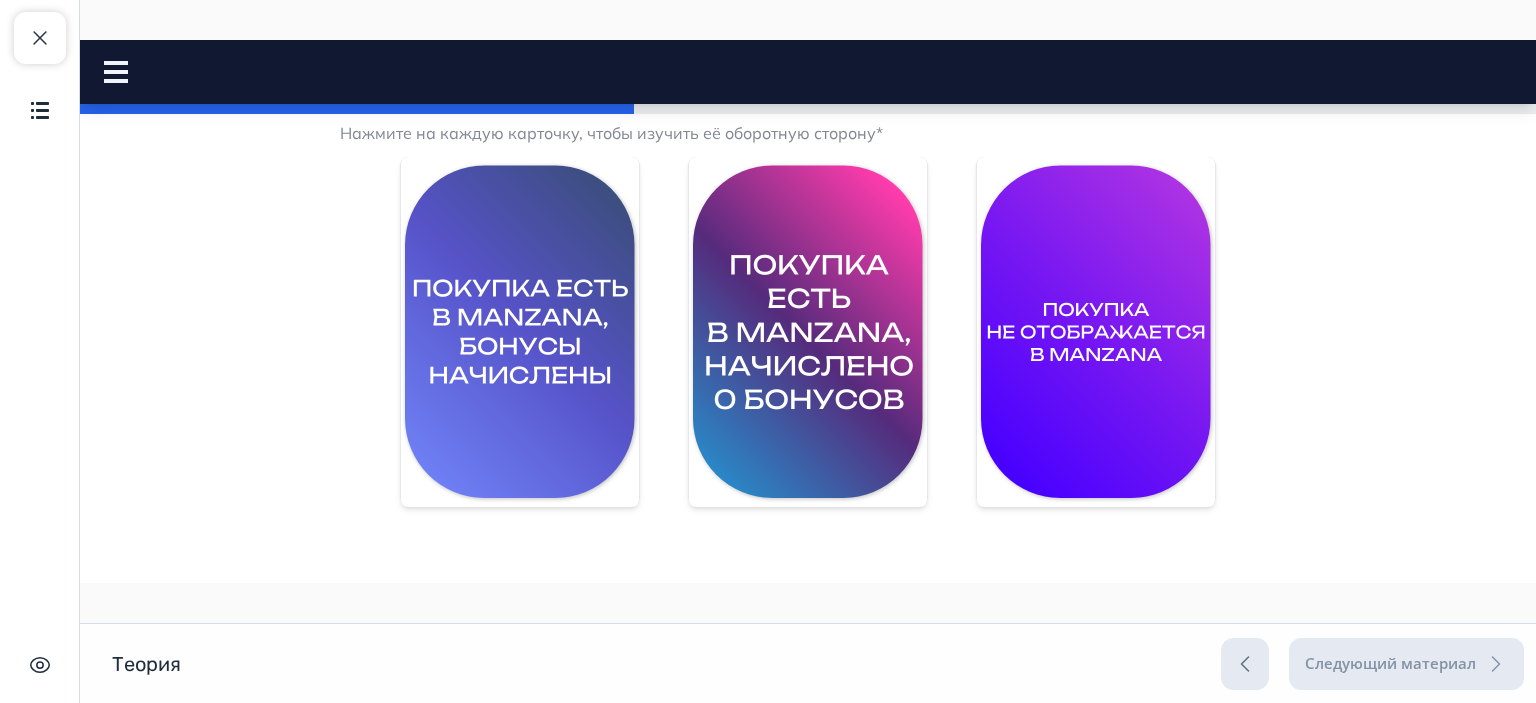 click at bounding box center [520, 332] 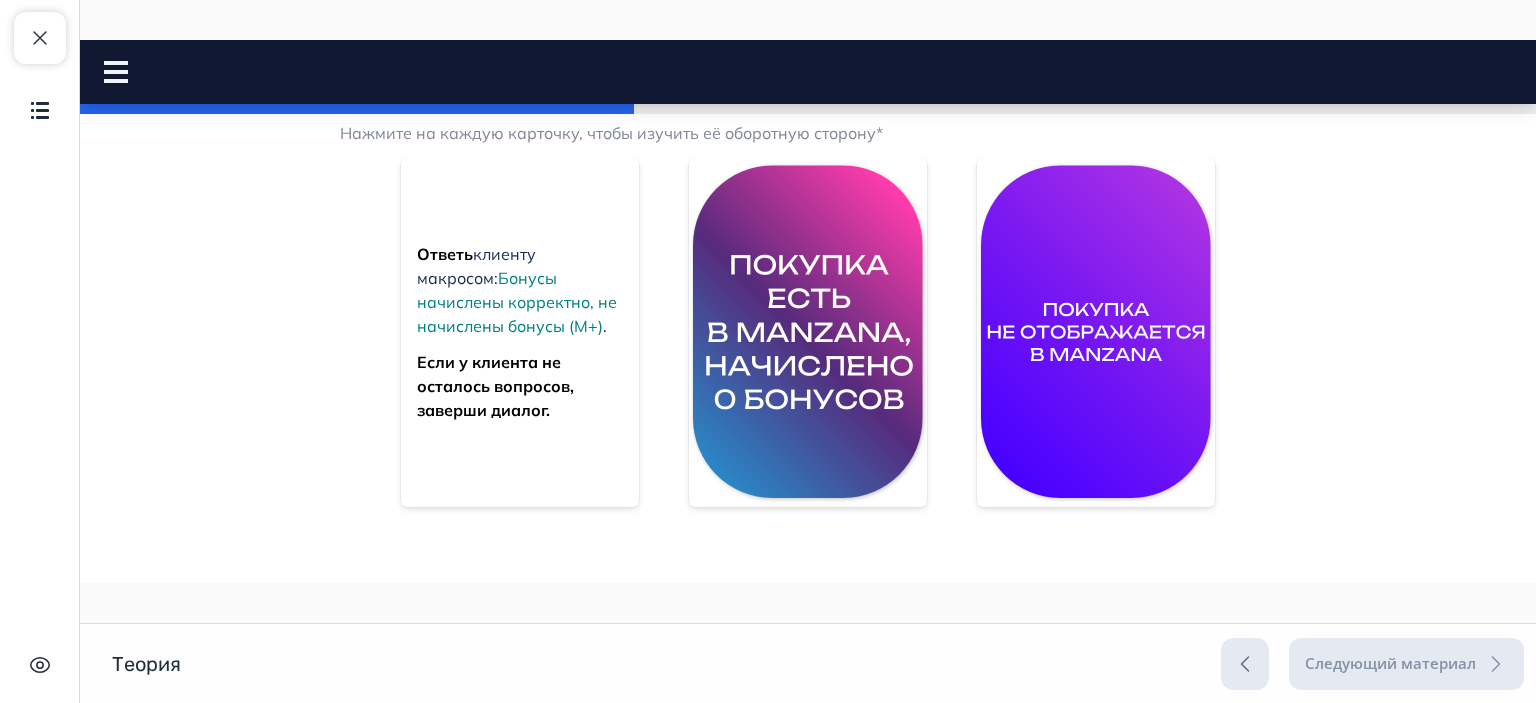 click at bounding box center [808, 332] 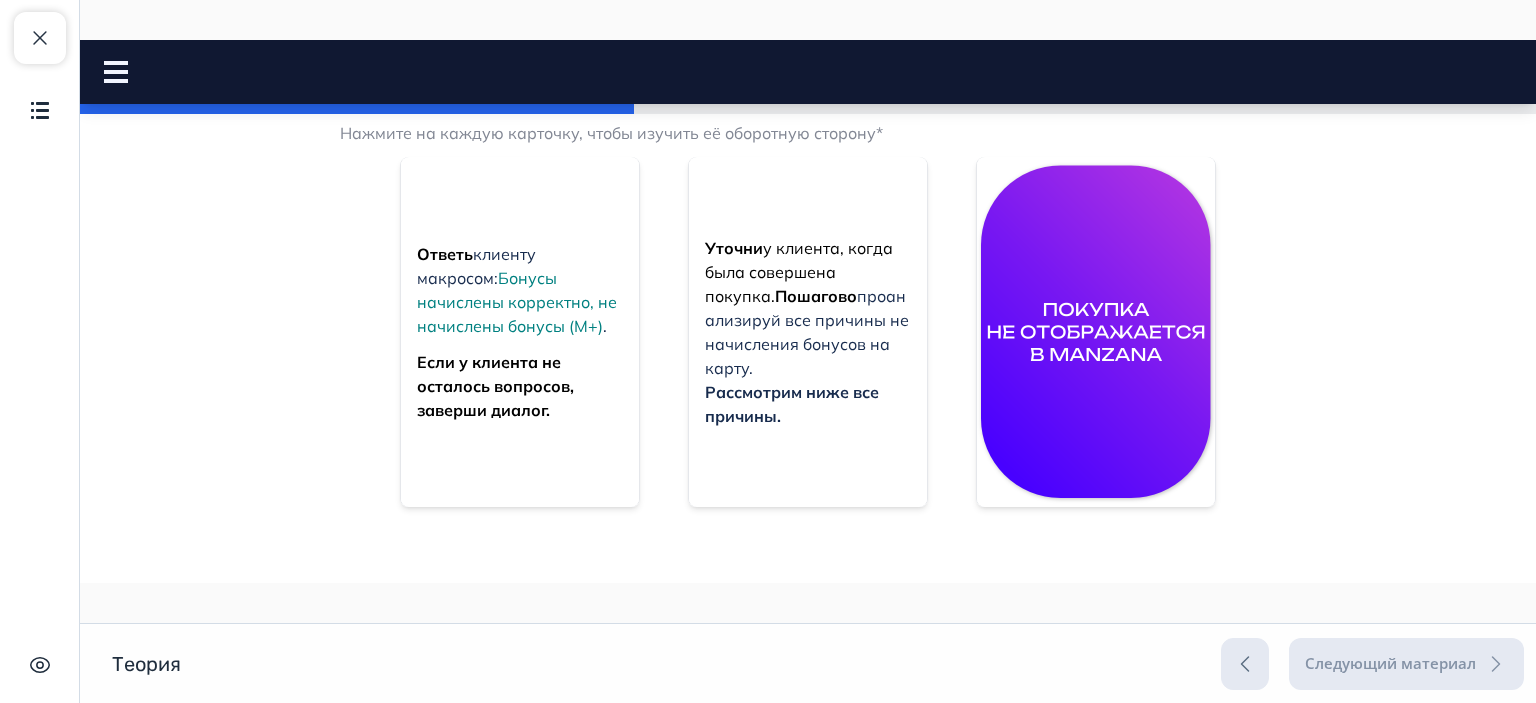 click at bounding box center [1096, 332] 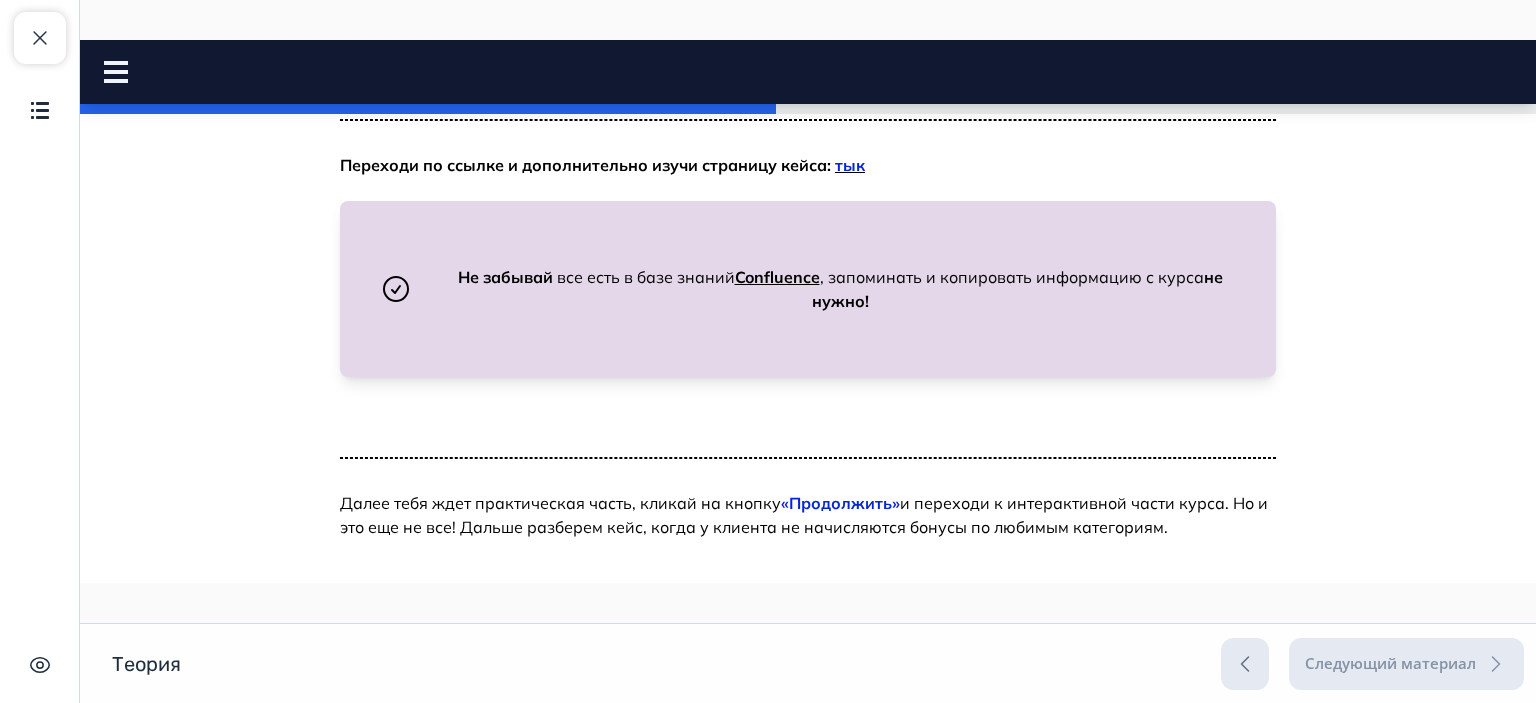 scroll, scrollTop: 3300, scrollLeft: 0, axis: vertical 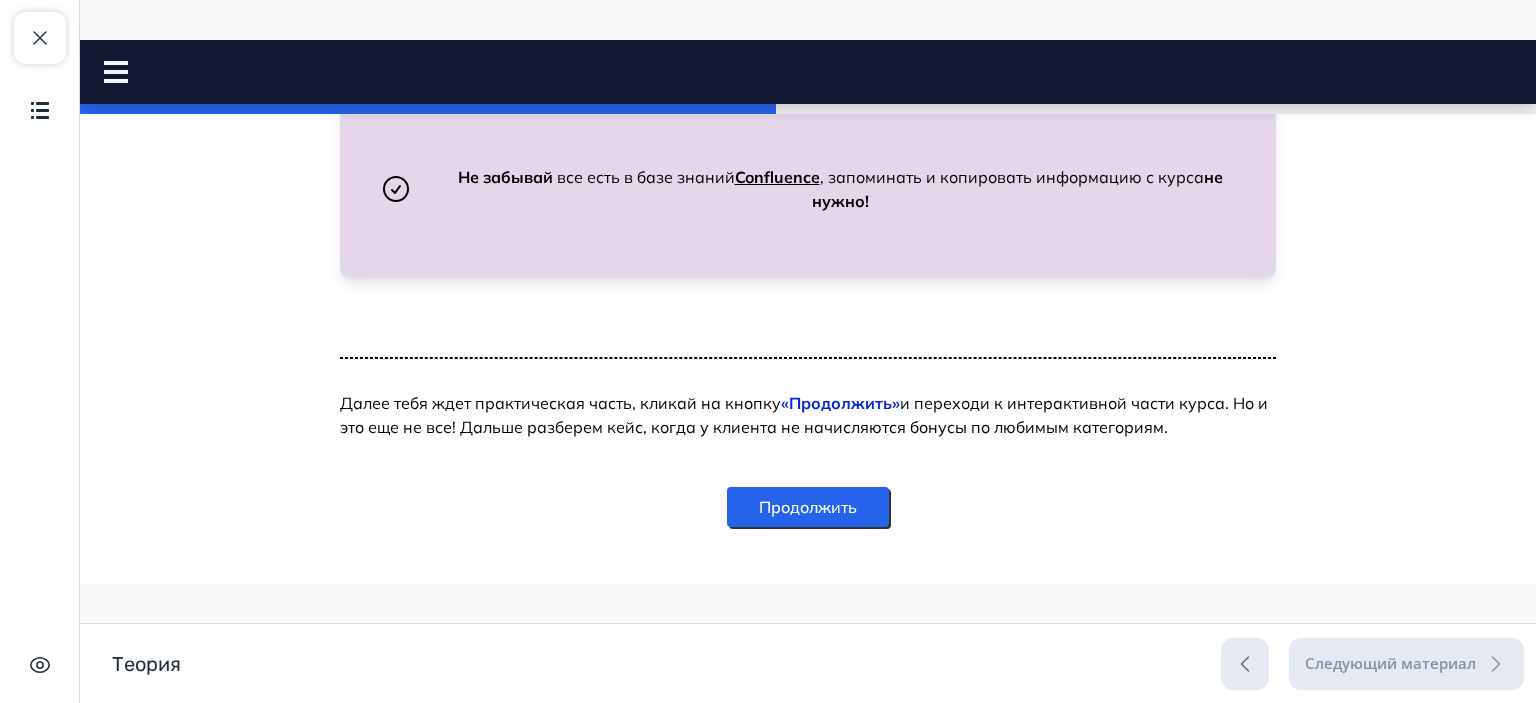 click on "Продолжить" at bounding box center (808, 507) 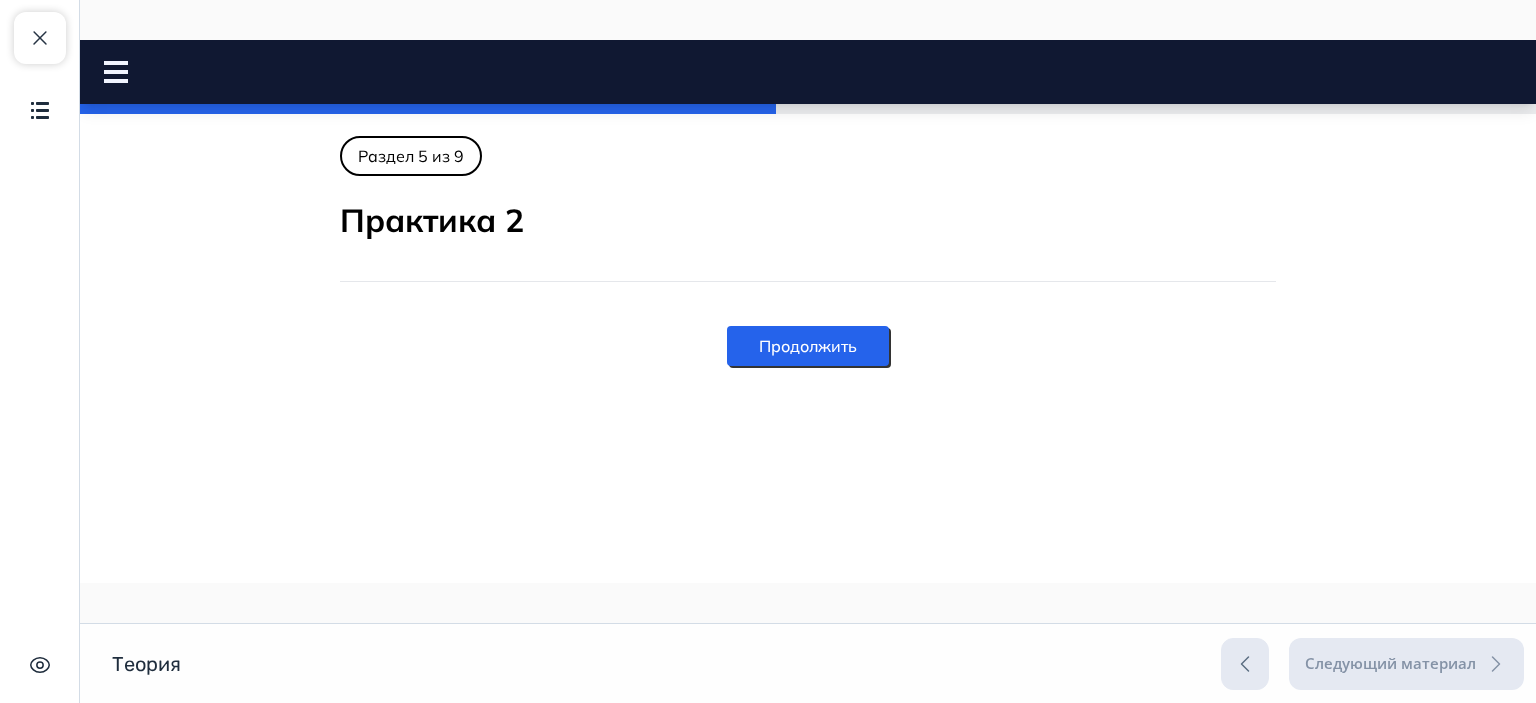 scroll, scrollTop: 0, scrollLeft: 0, axis: both 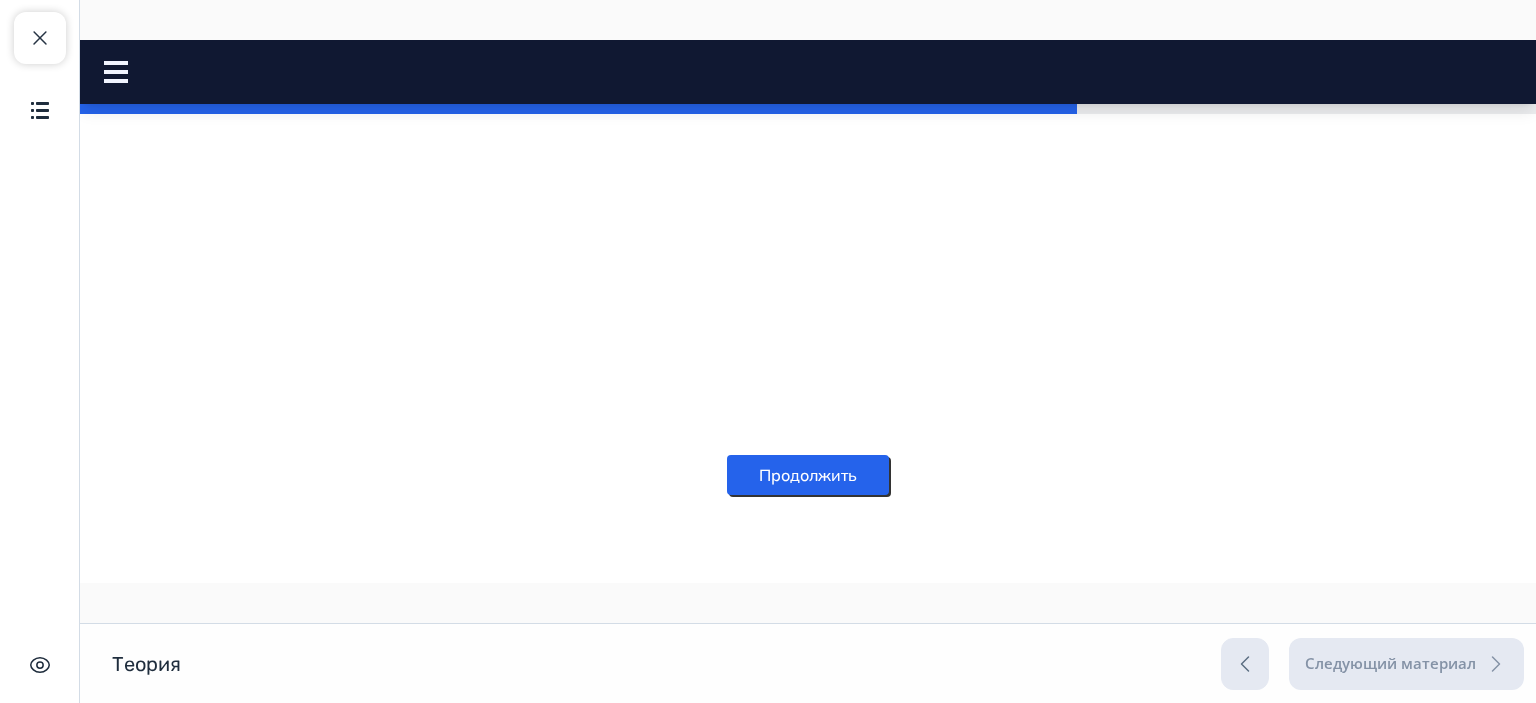 click at bounding box center [664, -268] 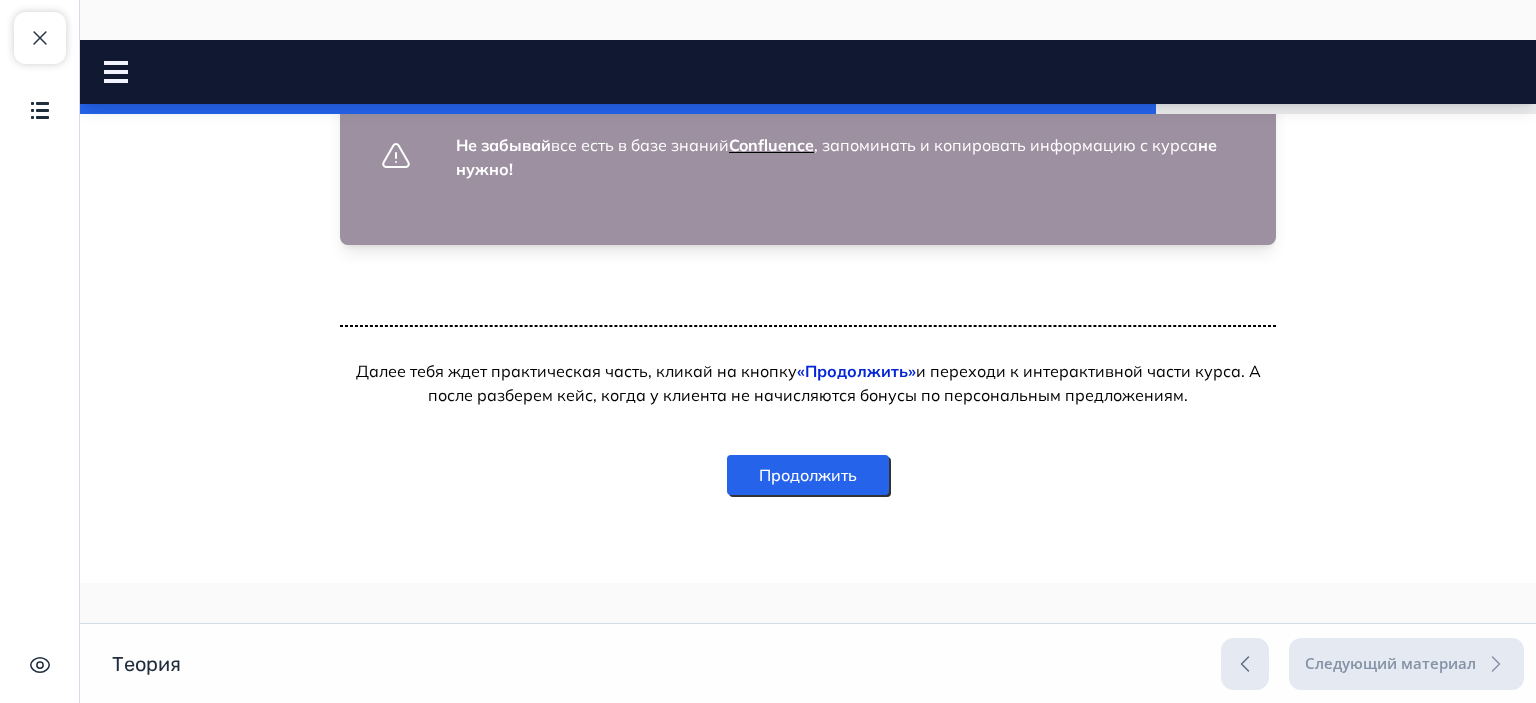 scroll, scrollTop: 4250, scrollLeft: 0, axis: vertical 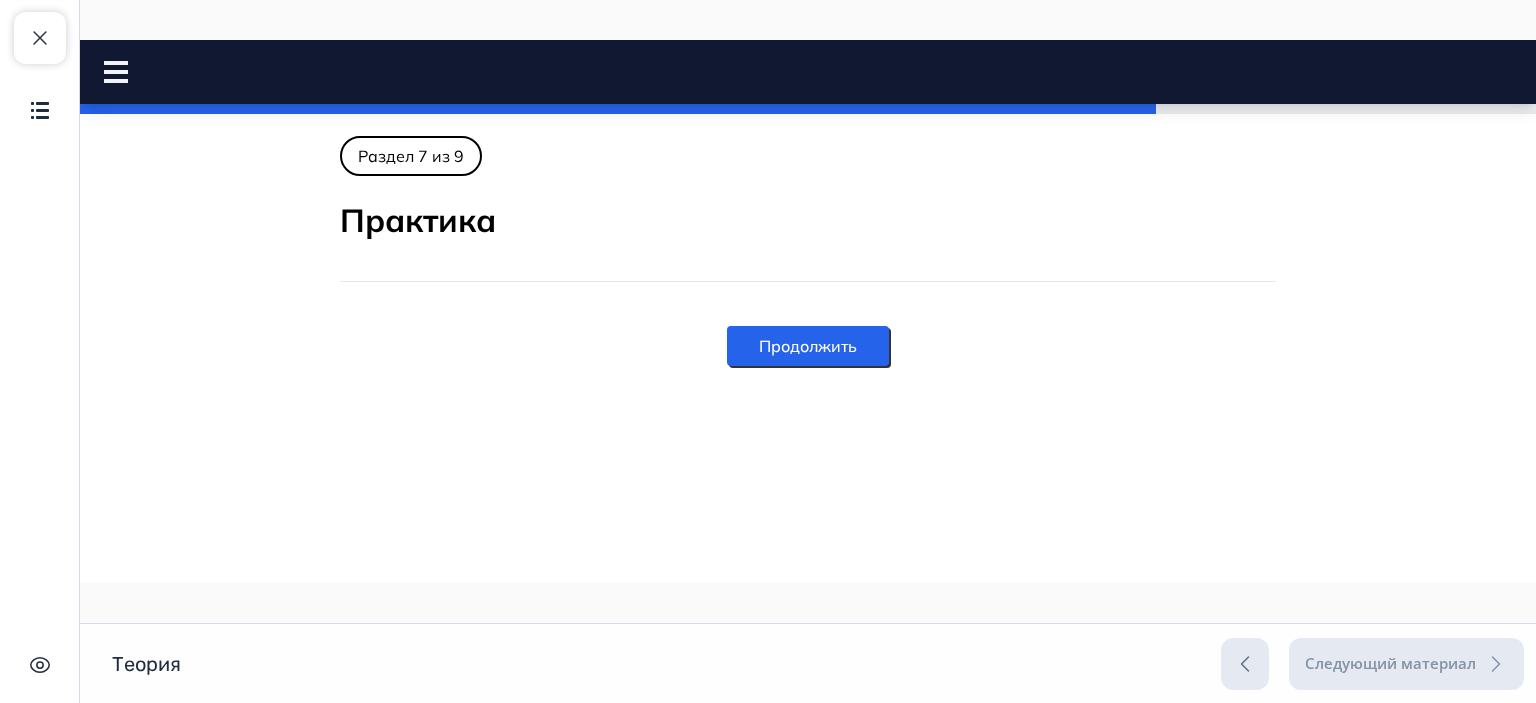 click on "Продолжить" at bounding box center (808, 346) 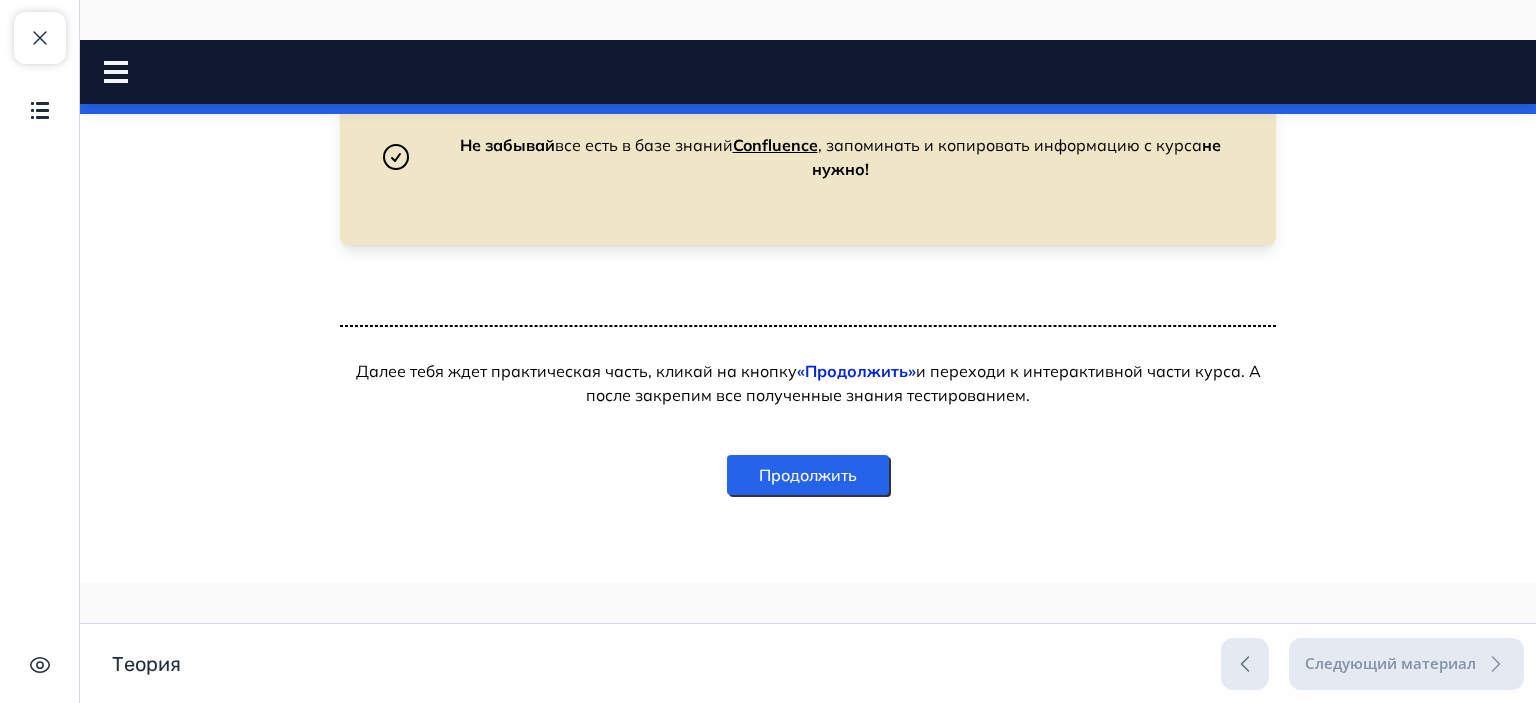 scroll, scrollTop: 3978, scrollLeft: 0, axis: vertical 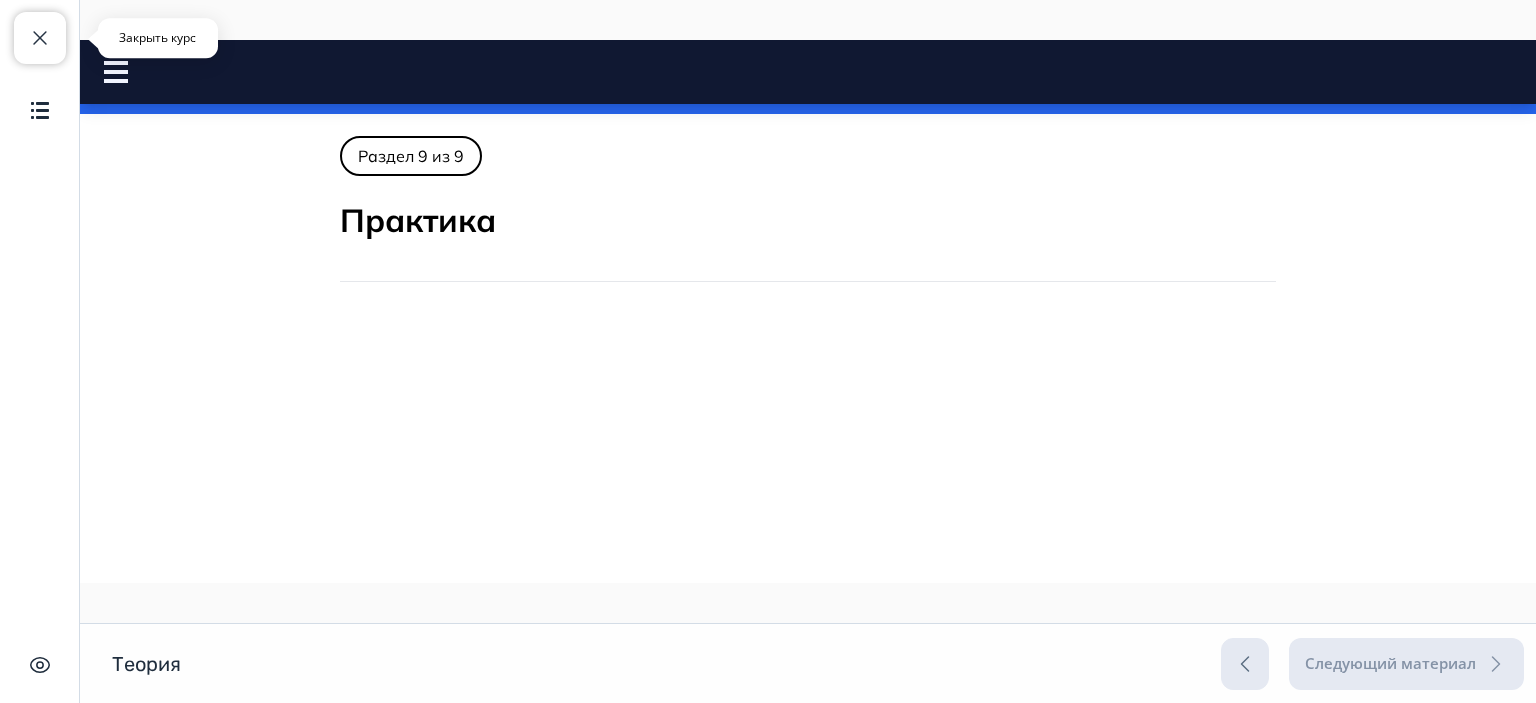 click on "Закрыть курс" at bounding box center [40, 38] 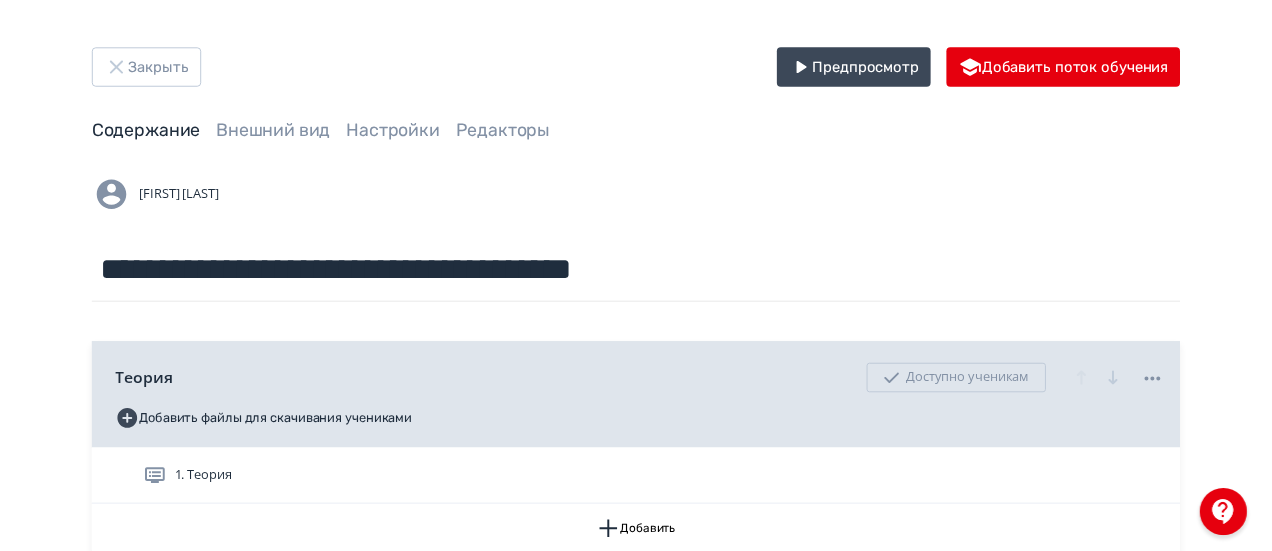scroll, scrollTop: 0, scrollLeft: 0, axis: both 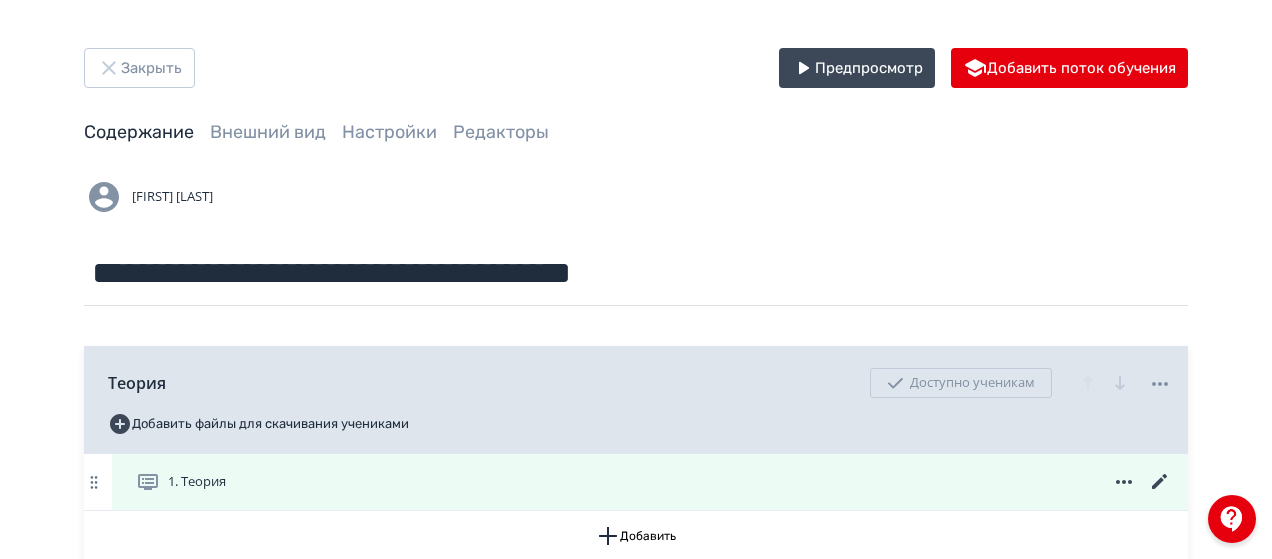 click 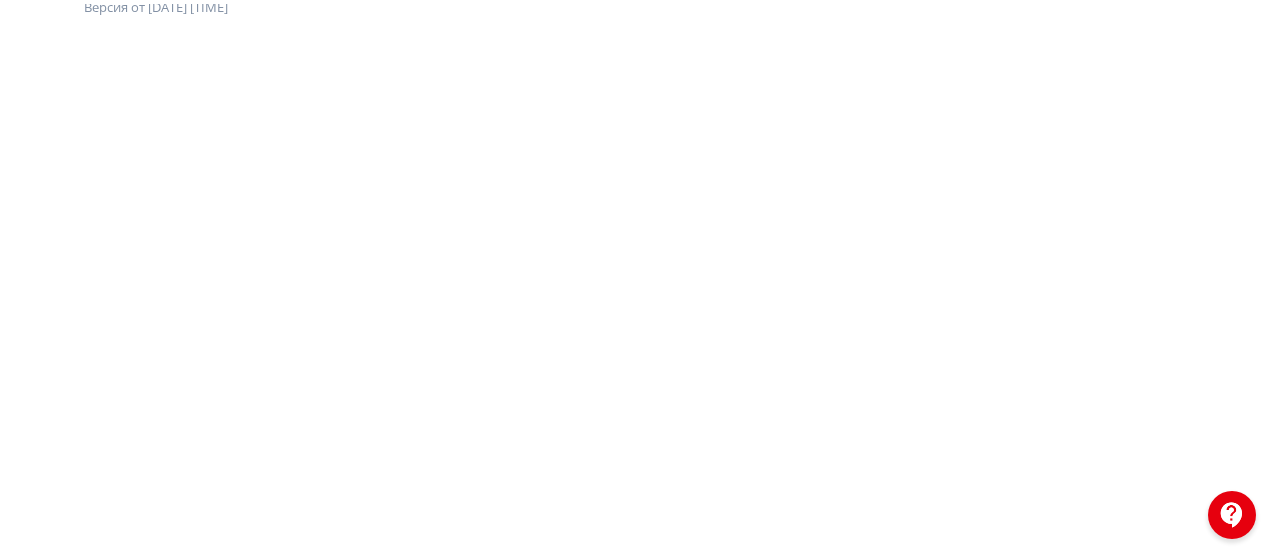 scroll, scrollTop: 0, scrollLeft: 0, axis: both 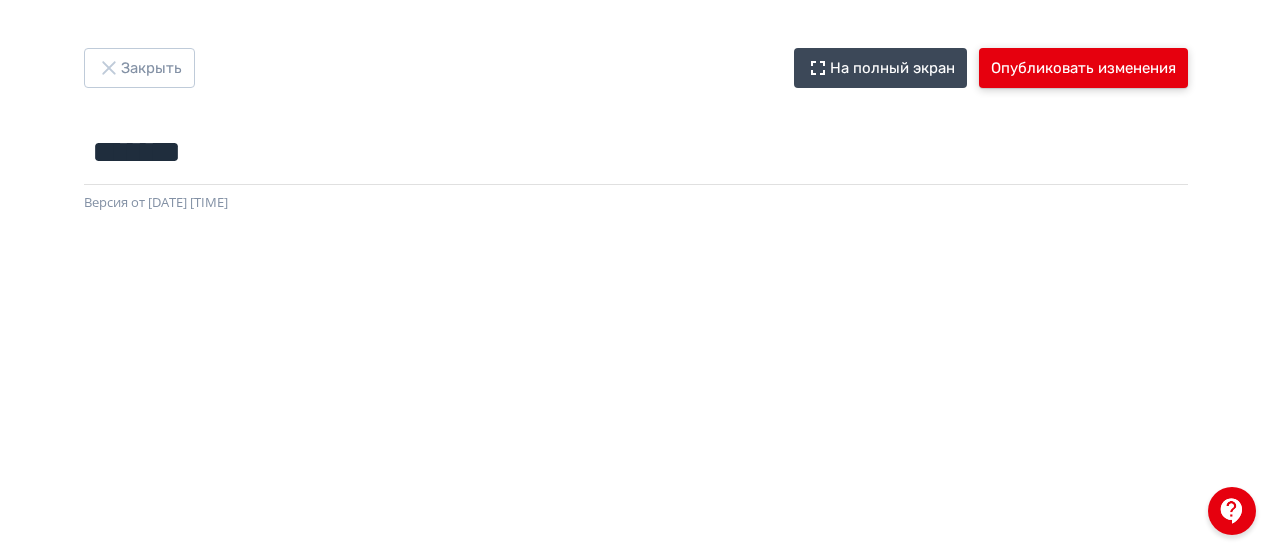 click on "Опубликовать изменения" at bounding box center [1083, 68] 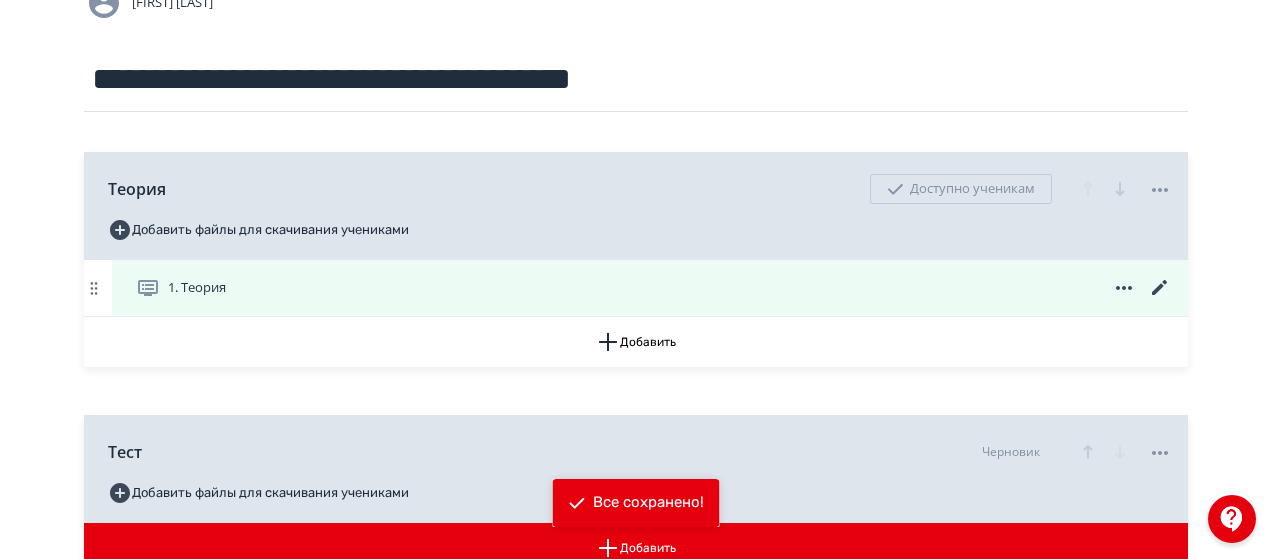 scroll, scrollTop: 200, scrollLeft: 0, axis: vertical 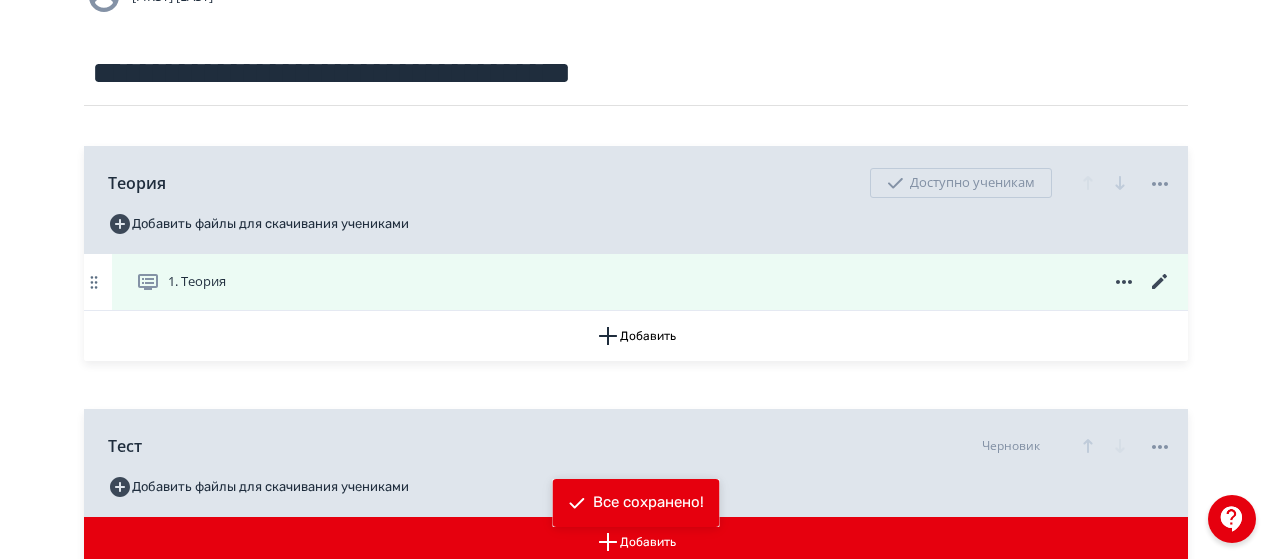 click on "1. Теория" at bounding box center (654, 282) 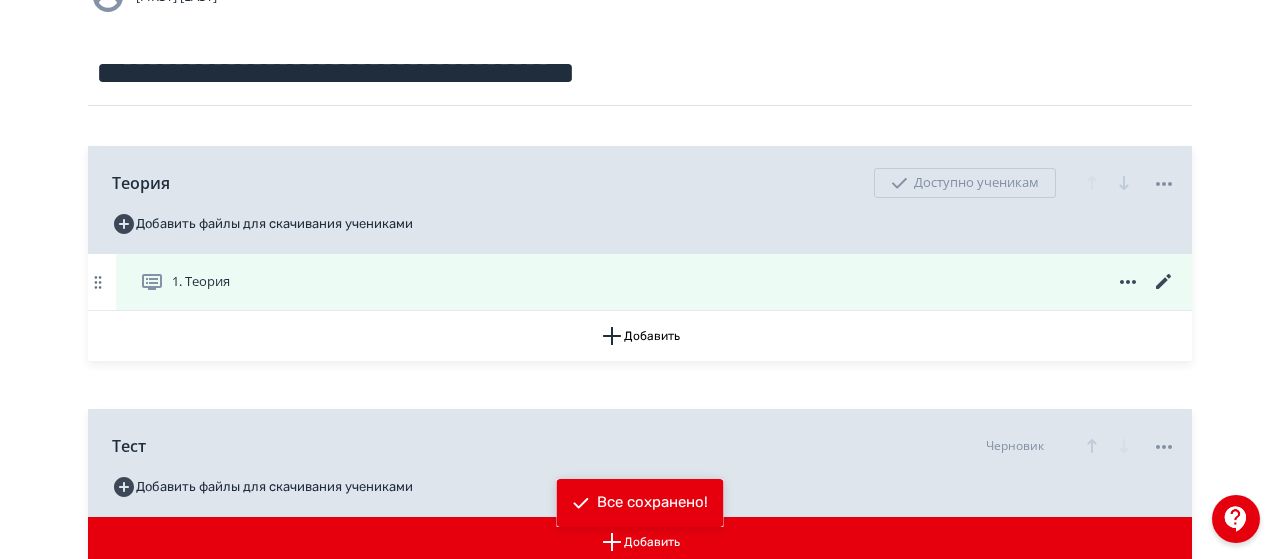 scroll, scrollTop: 0, scrollLeft: 0, axis: both 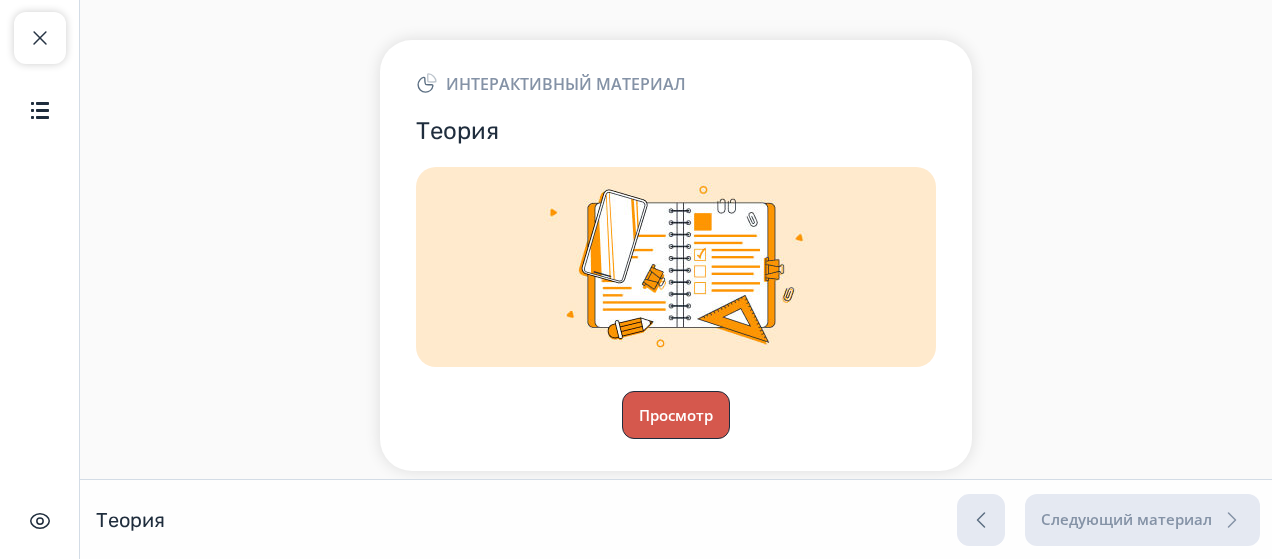 click on "Просмотр" at bounding box center [676, 415] 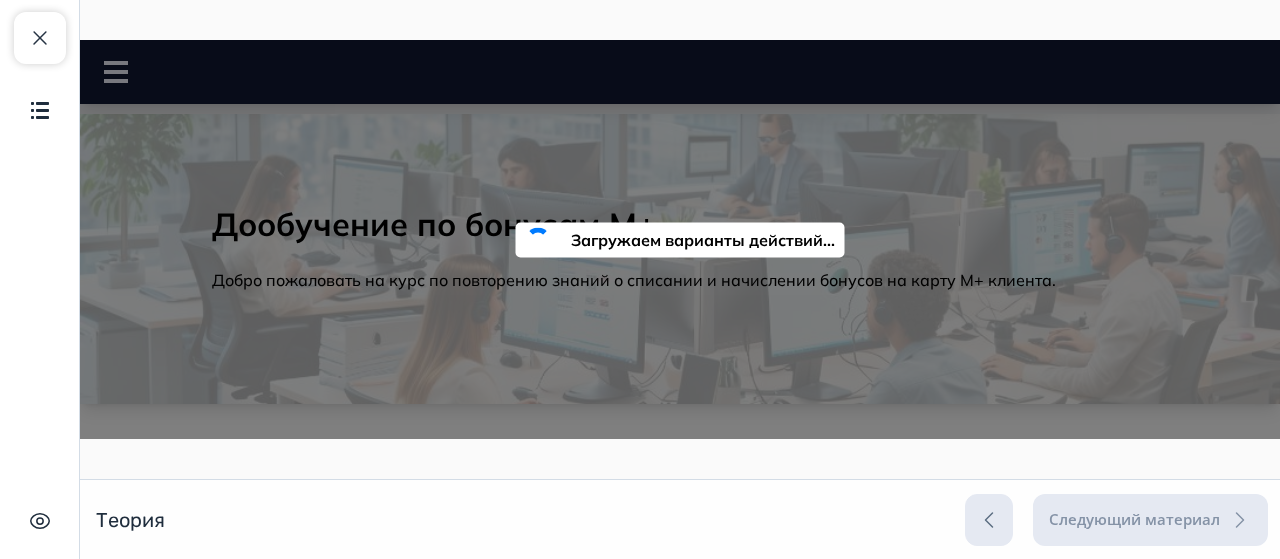 scroll, scrollTop: 0, scrollLeft: 0, axis: both 